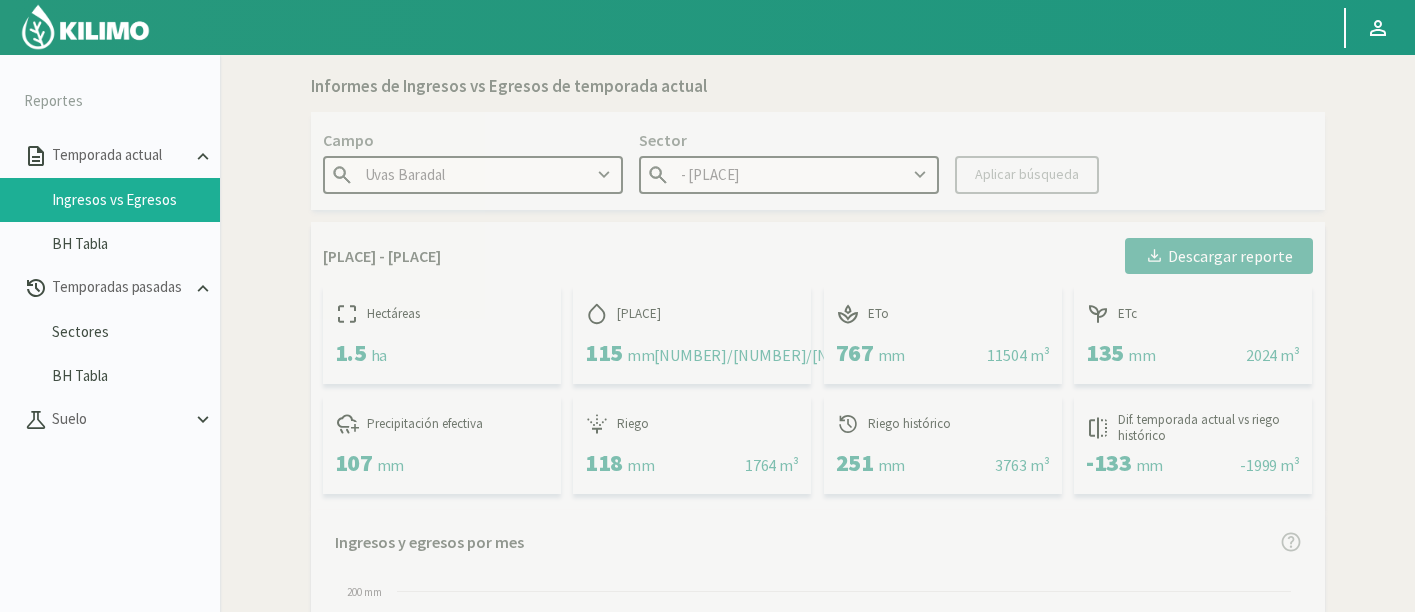 scroll, scrollTop: 0, scrollLeft: 0, axis: both 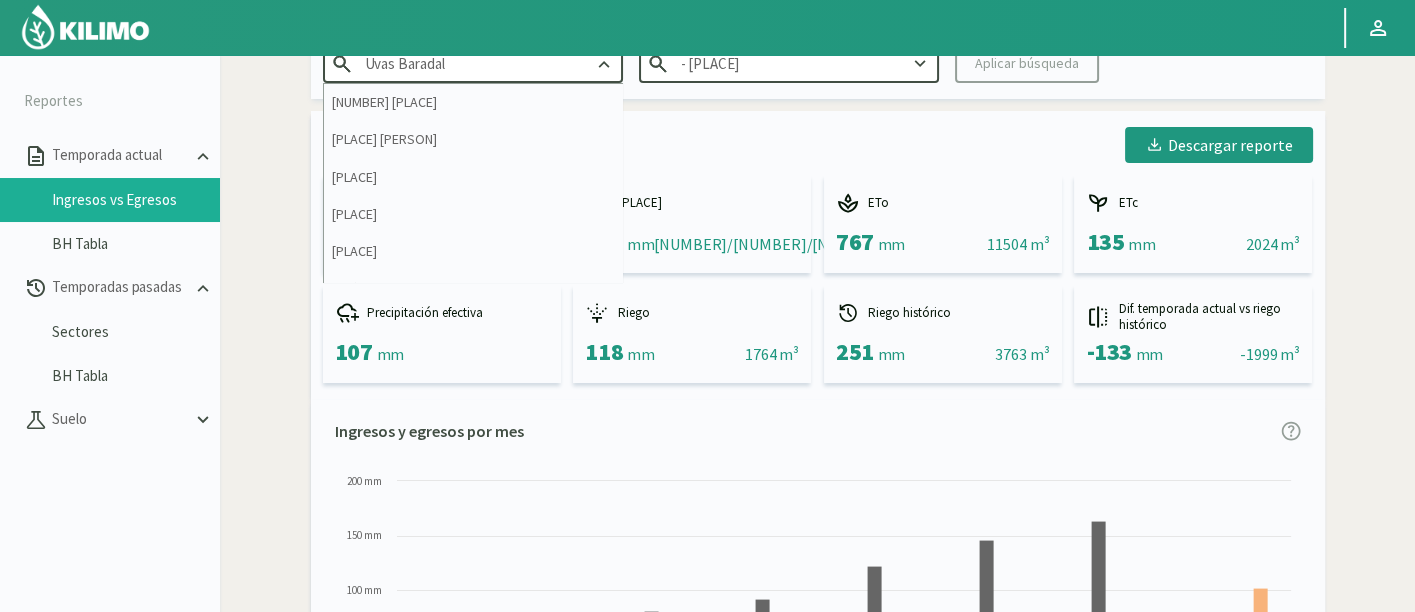 click on "Uvas Baradal" at bounding box center (473, 63) 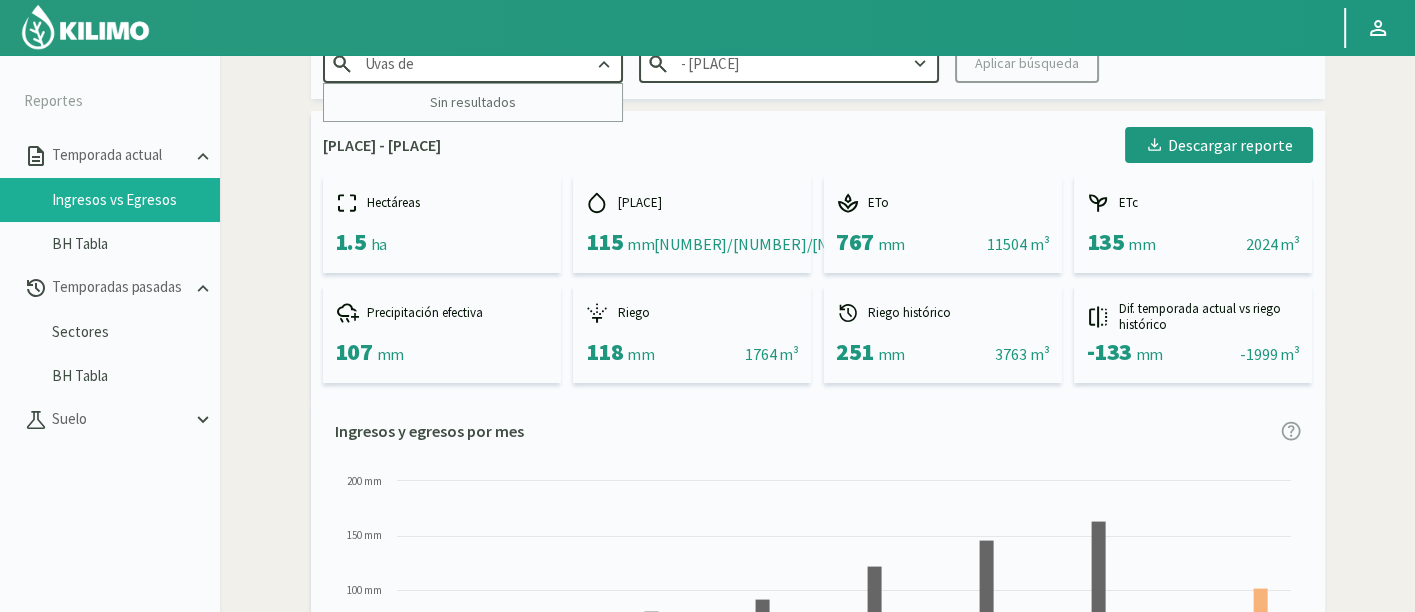 scroll, scrollTop: 110, scrollLeft: 0, axis: vertical 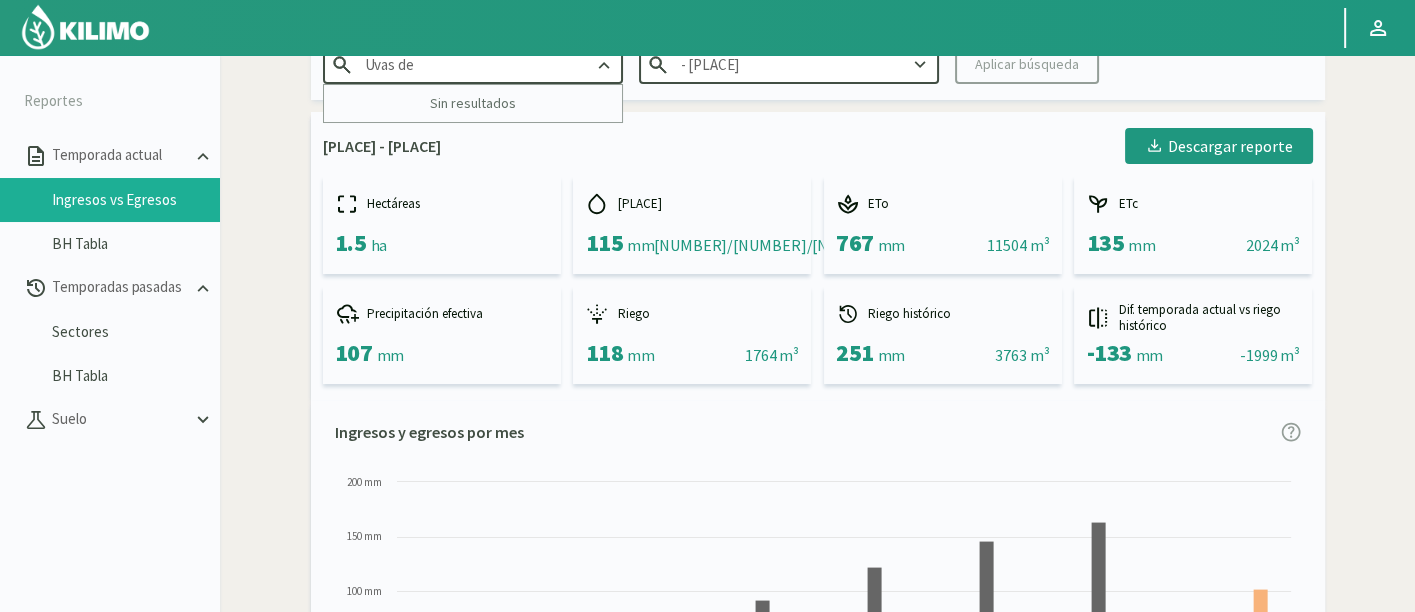 click on "Uvas de" at bounding box center (473, 64) 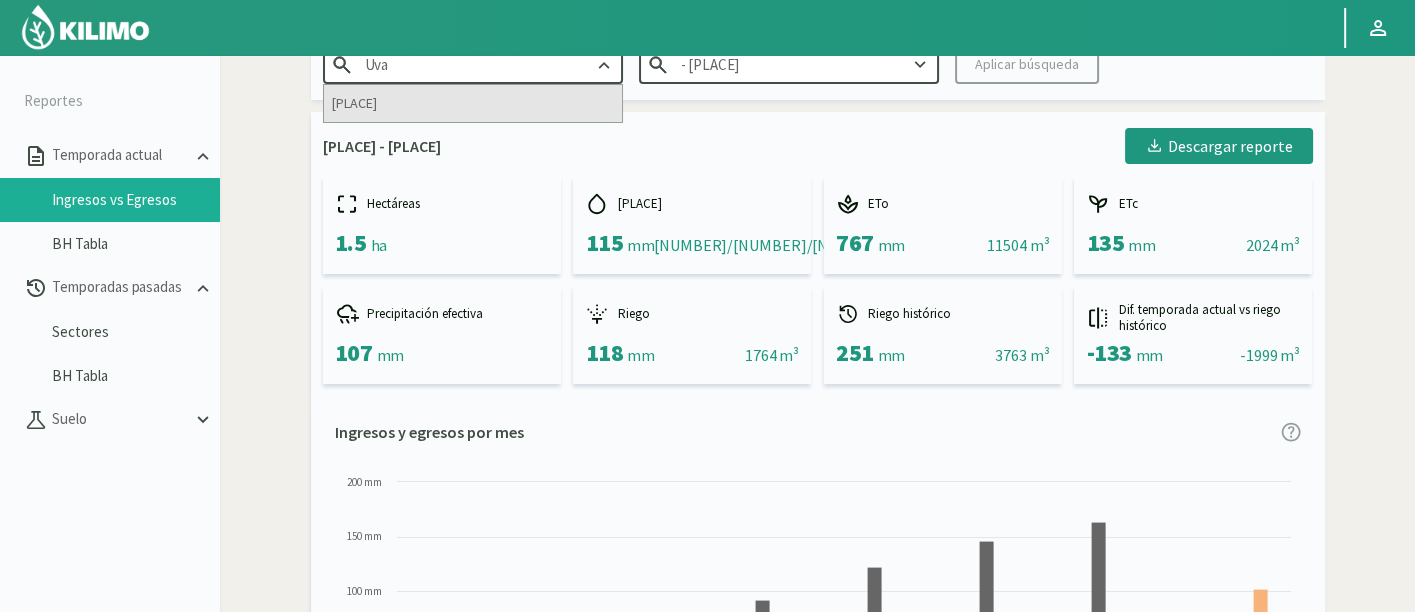 type on "Uva" 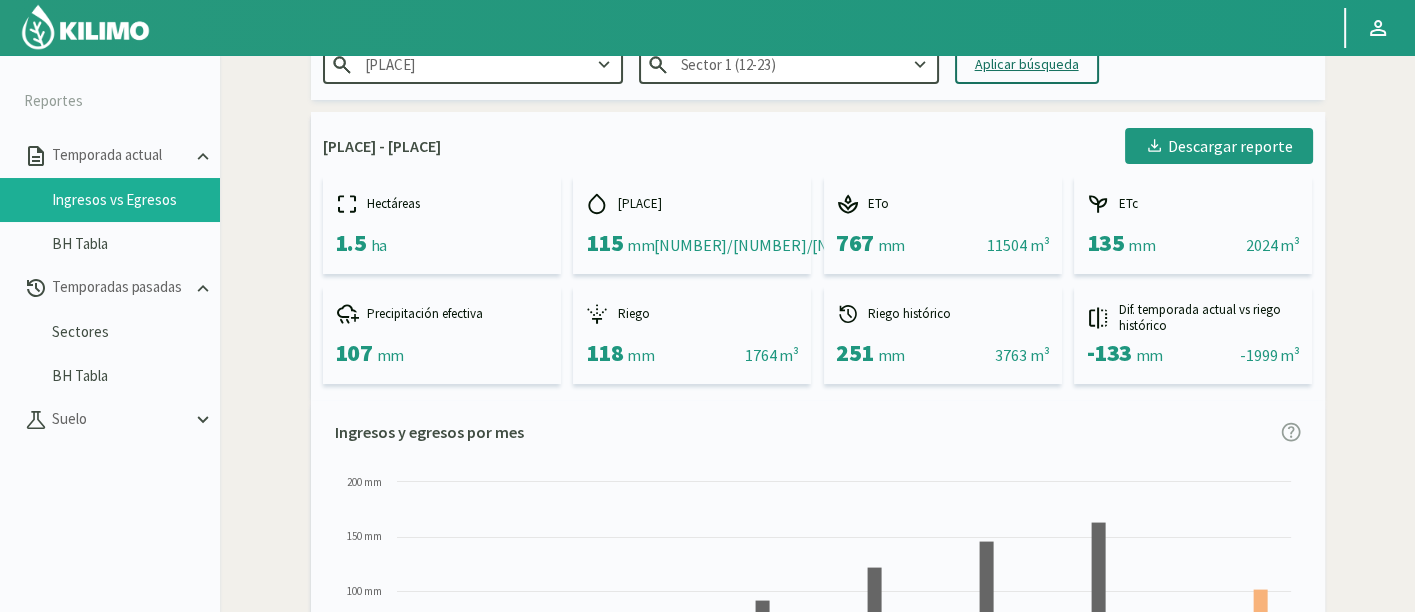 click on "Aplicar búsqueda" at bounding box center (1027, 64) 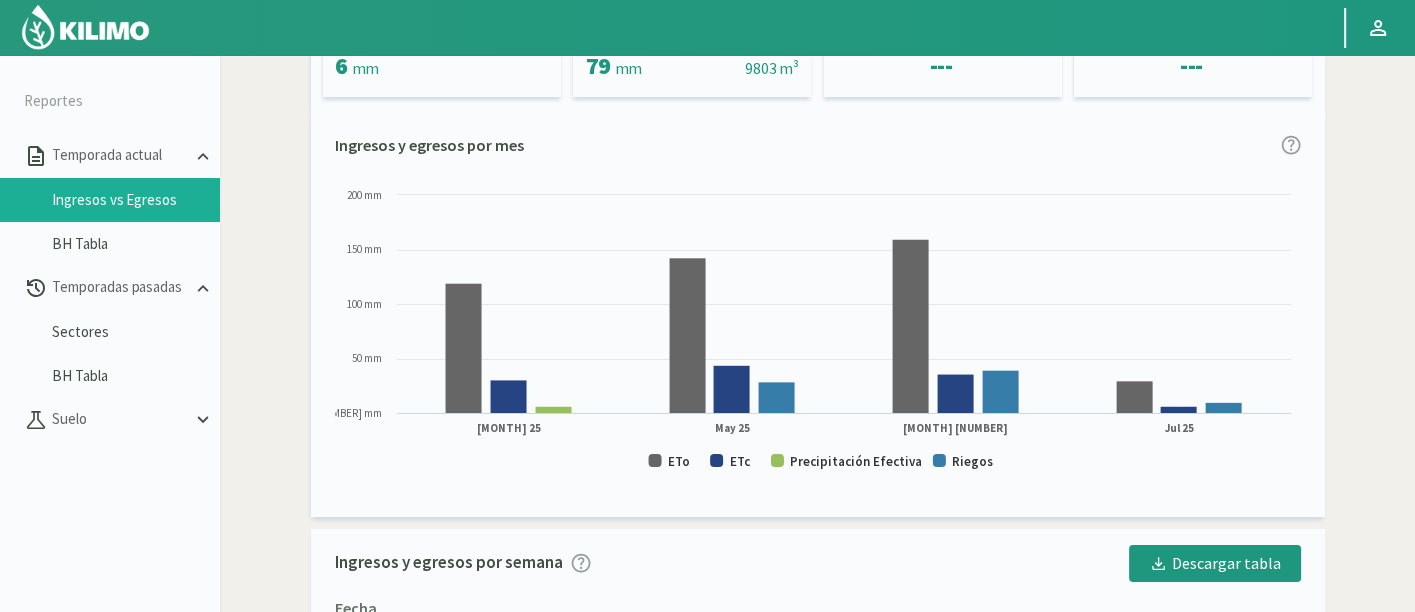 scroll, scrollTop: 444, scrollLeft: 0, axis: vertical 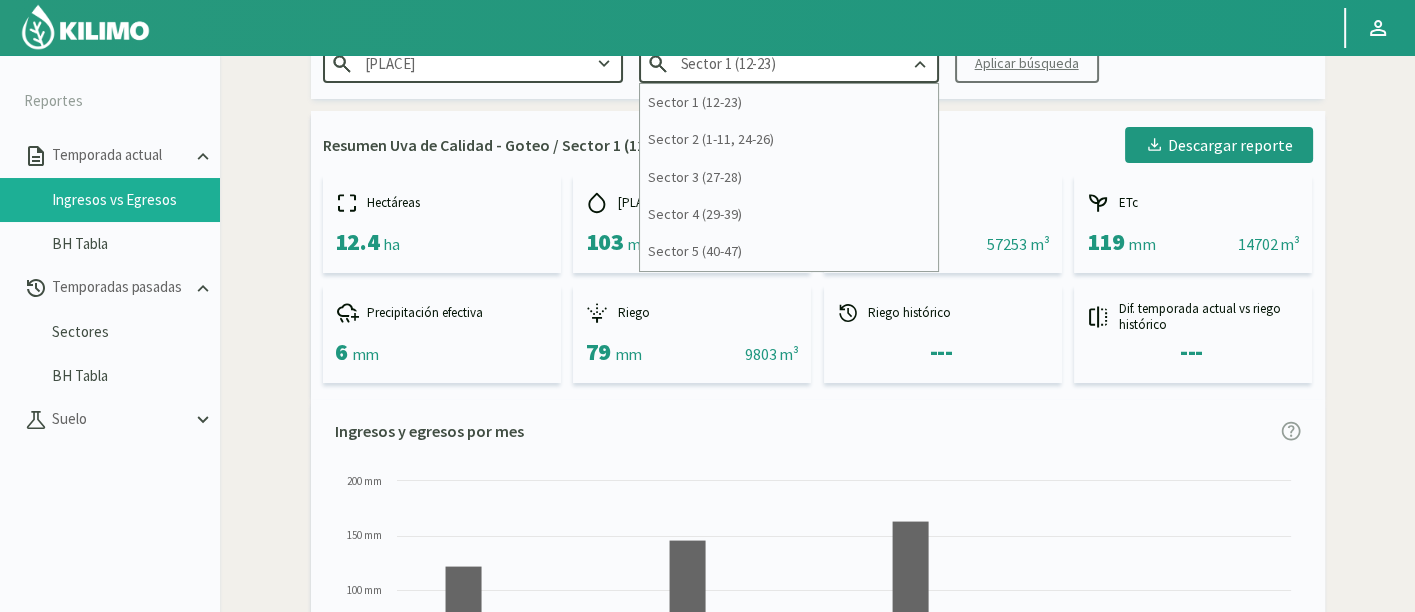 click on "Sector 1 (12-23)" at bounding box center (789, 63) 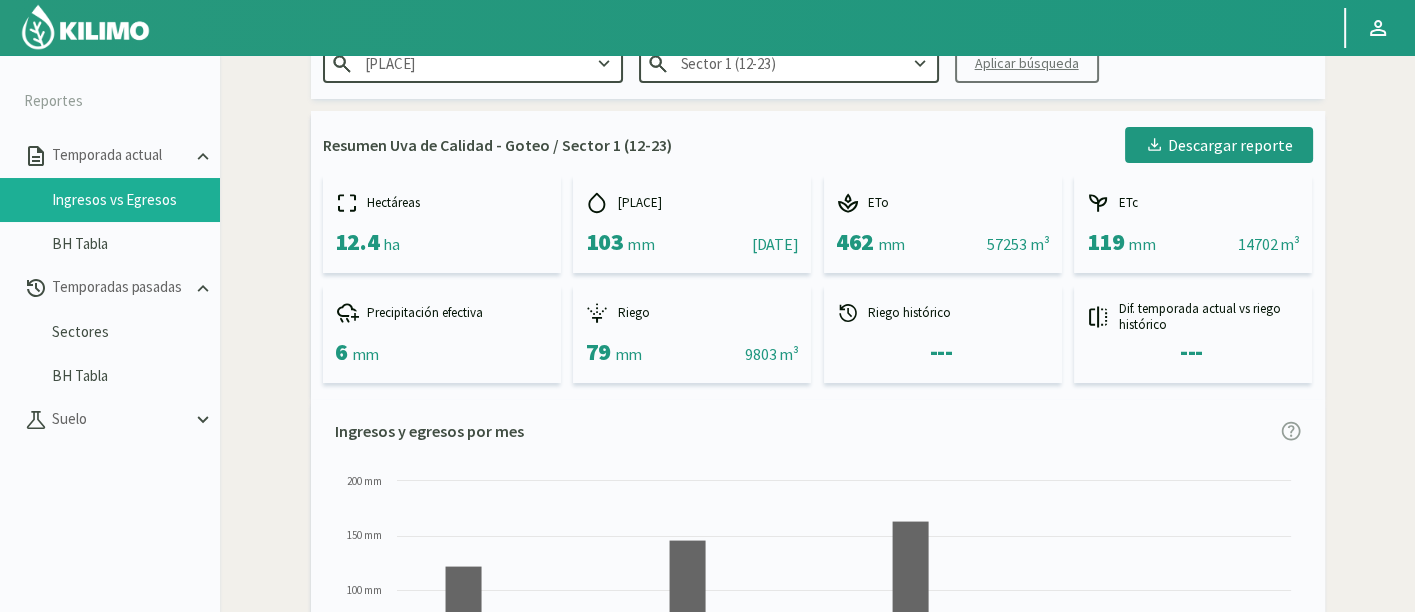 click on "Aplicar búsqueda" at bounding box center (1027, 64) 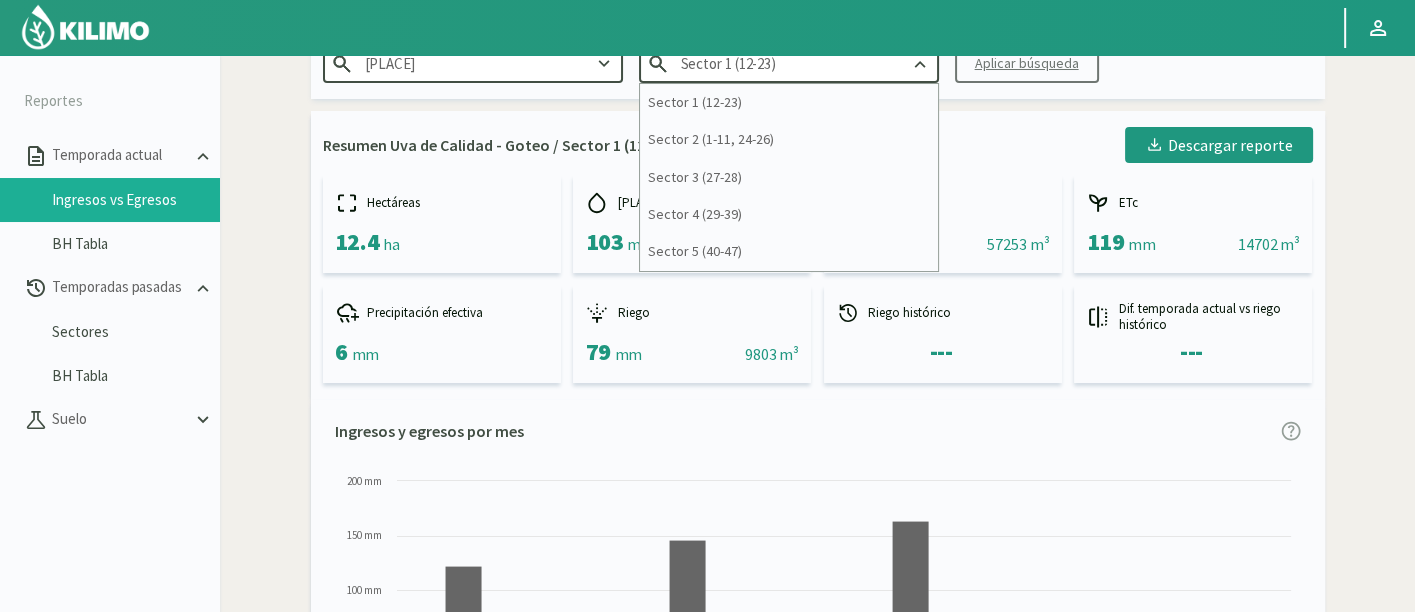click on "Sector 1 (12-23)" at bounding box center [789, 63] 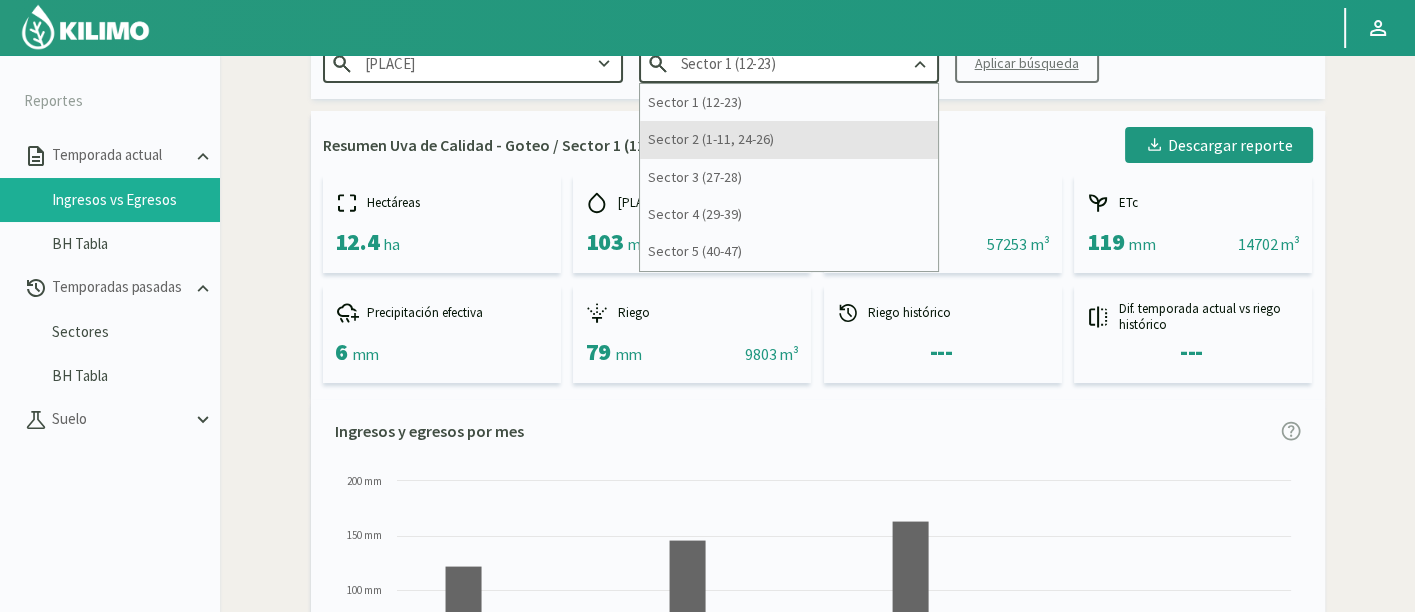 click on "Sector 2 (1-11, 24-26)" at bounding box center [789, 139] 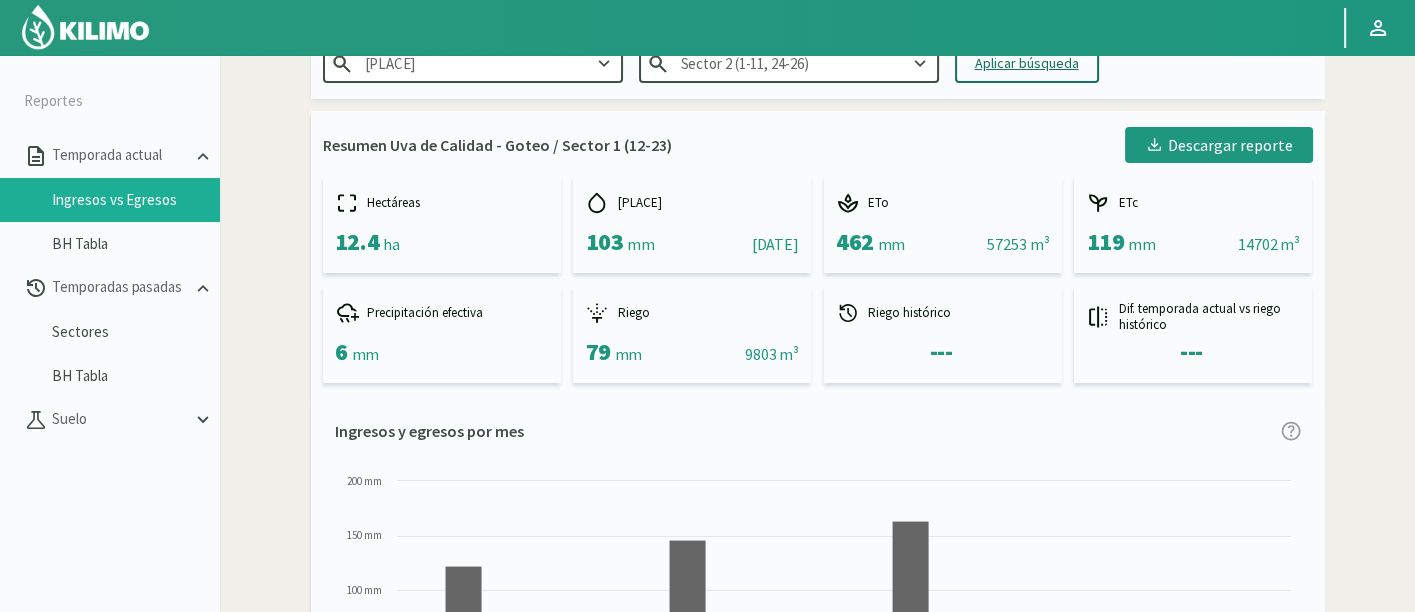 click on "Aplicar búsqueda" at bounding box center (1027, 63) 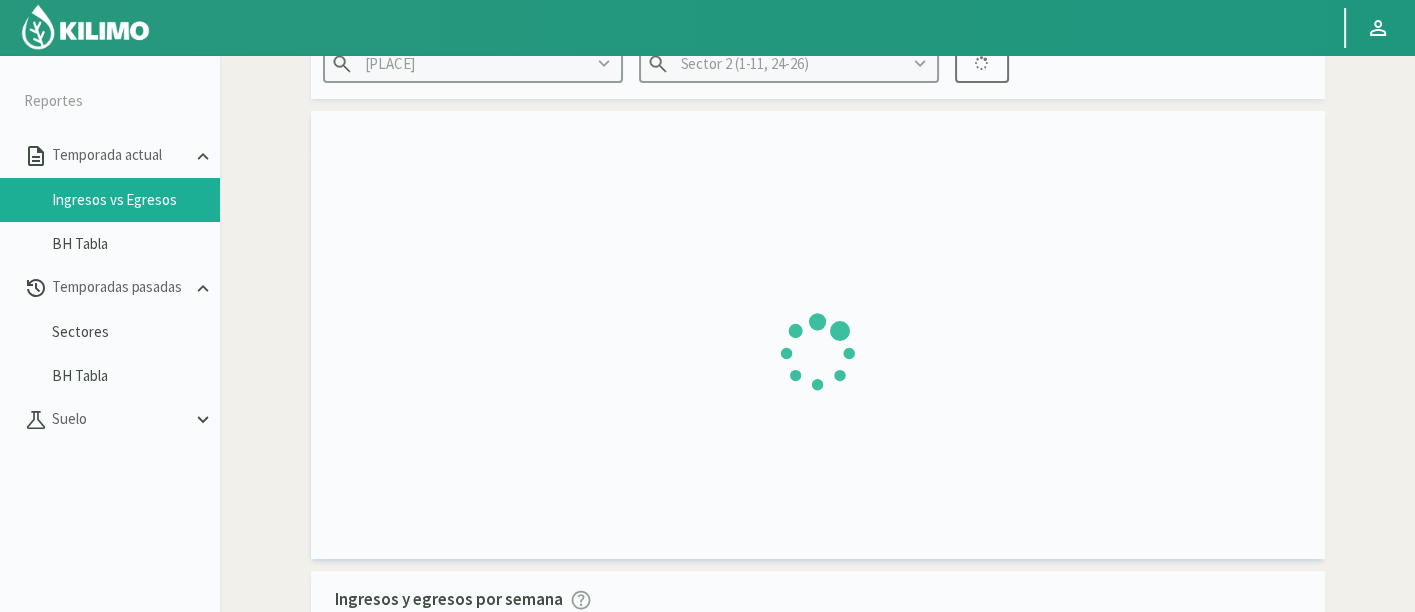 scroll, scrollTop: 550, scrollLeft: 0, axis: vertical 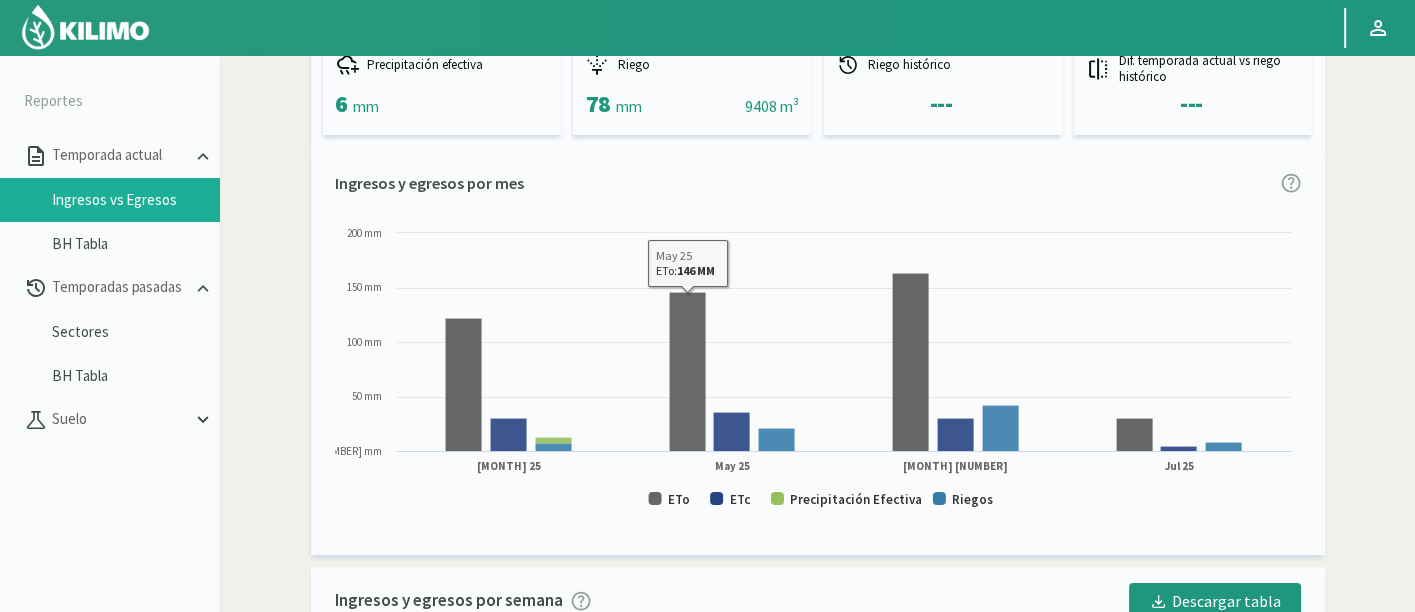 drag, startPoint x: 797, startPoint y: 361, endPoint x: 786, endPoint y: 371, distance: 14.866069 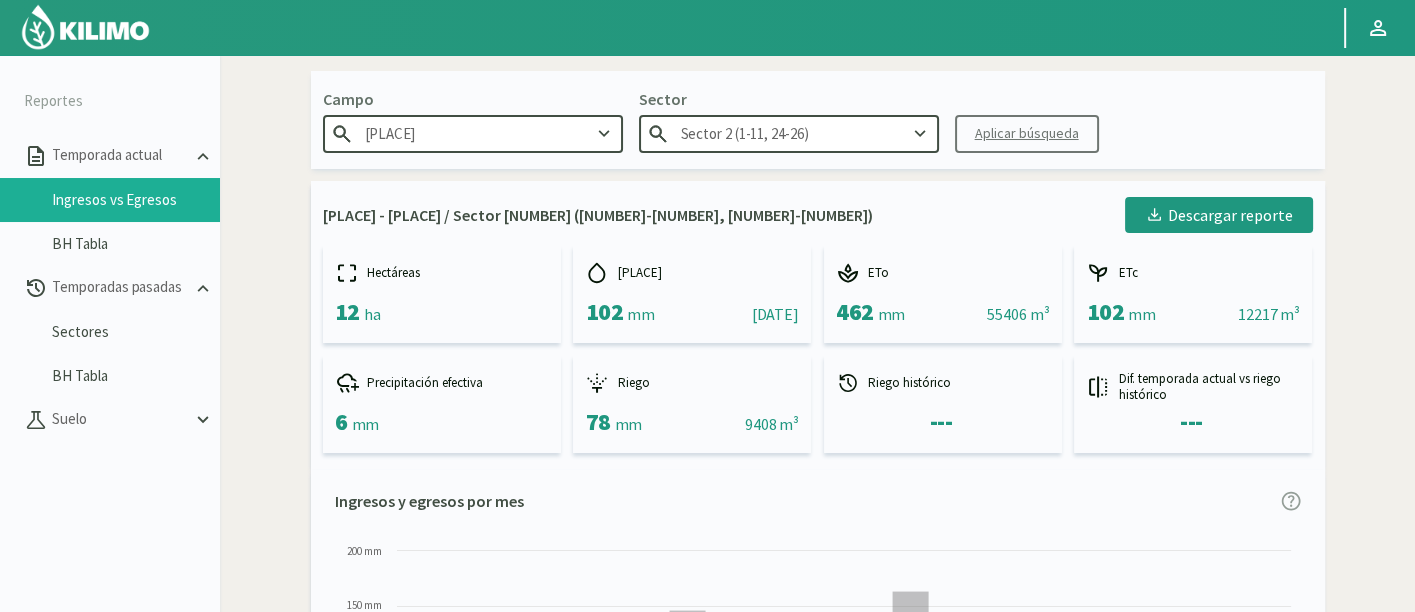 scroll, scrollTop: 0, scrollLeft: 0, axis: both 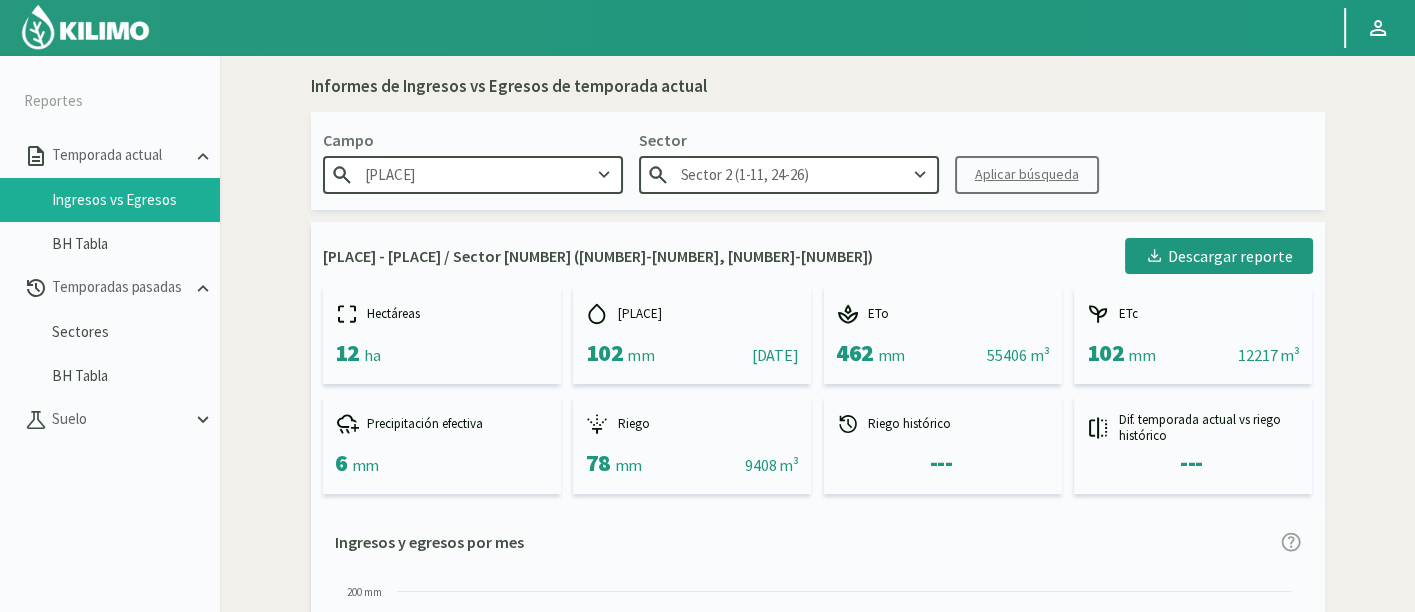 click on "Sector 2 (1-11, 24-26)" at bounding box center (789, 174) 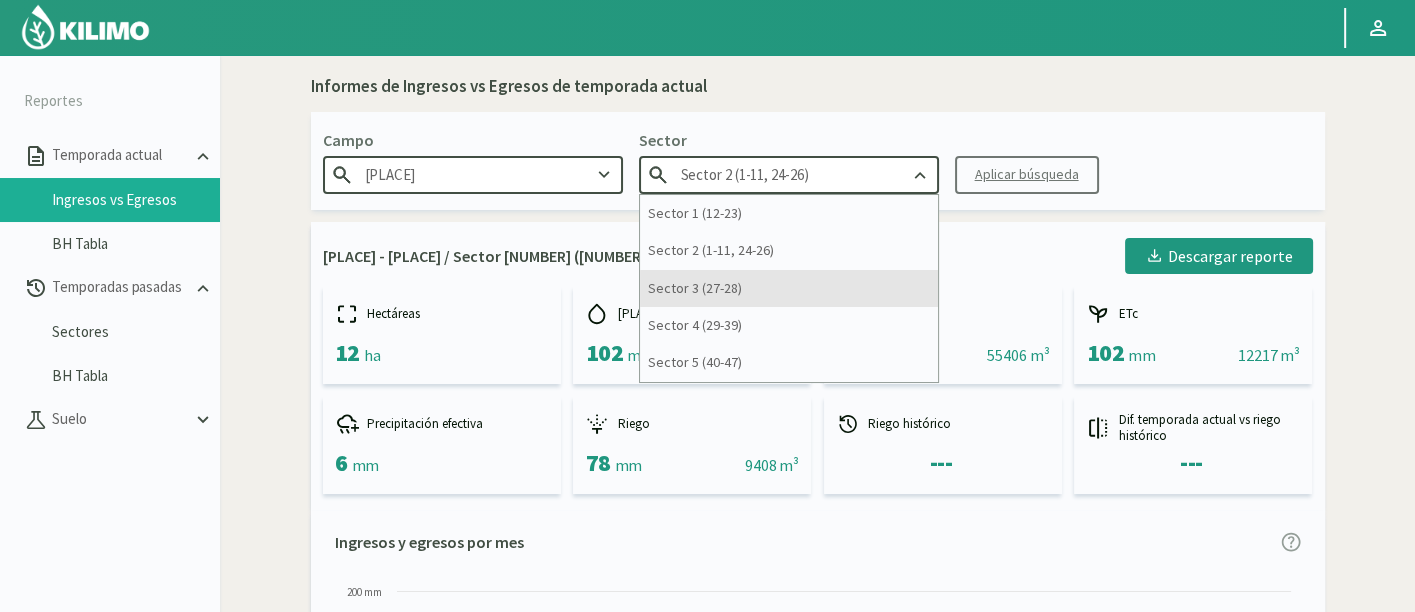 click on "Sector 3 (27-28)" at bounding box center (789, 288) 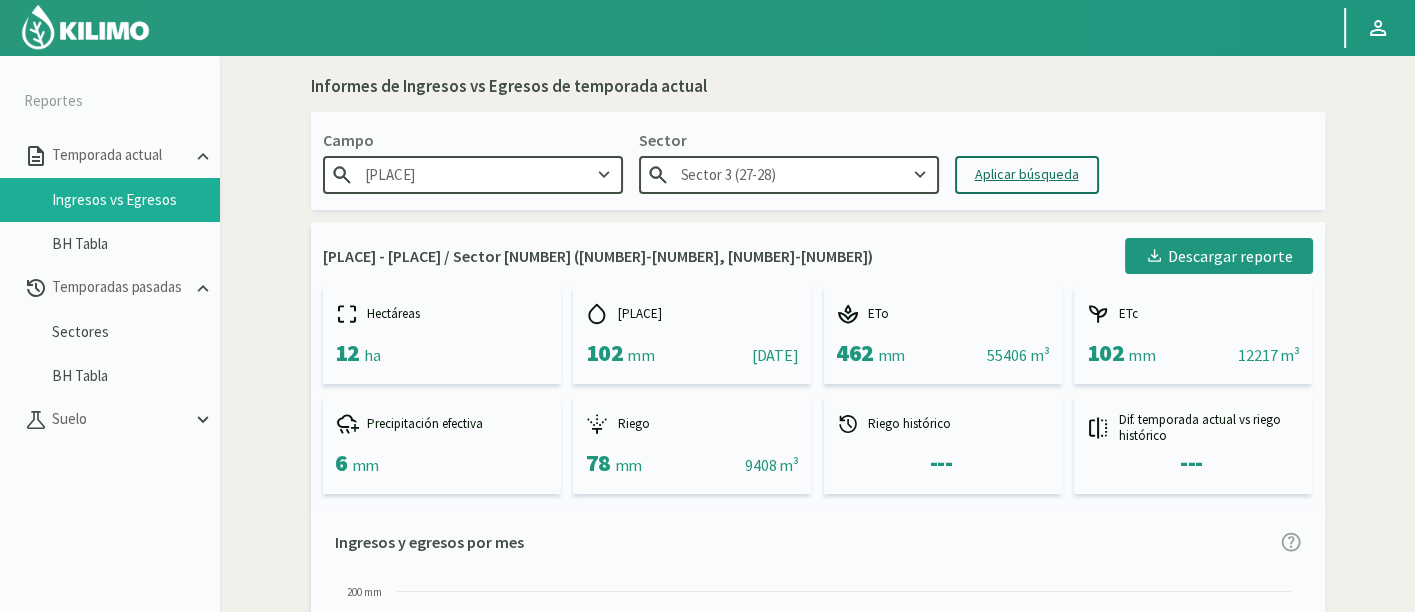 click on "Campo
[PLACE]
Sector
Sector [NUMBER] ([NUMBER]-[NUMBER])
Aplicar búsqueda" at bounding box center (818, 161) 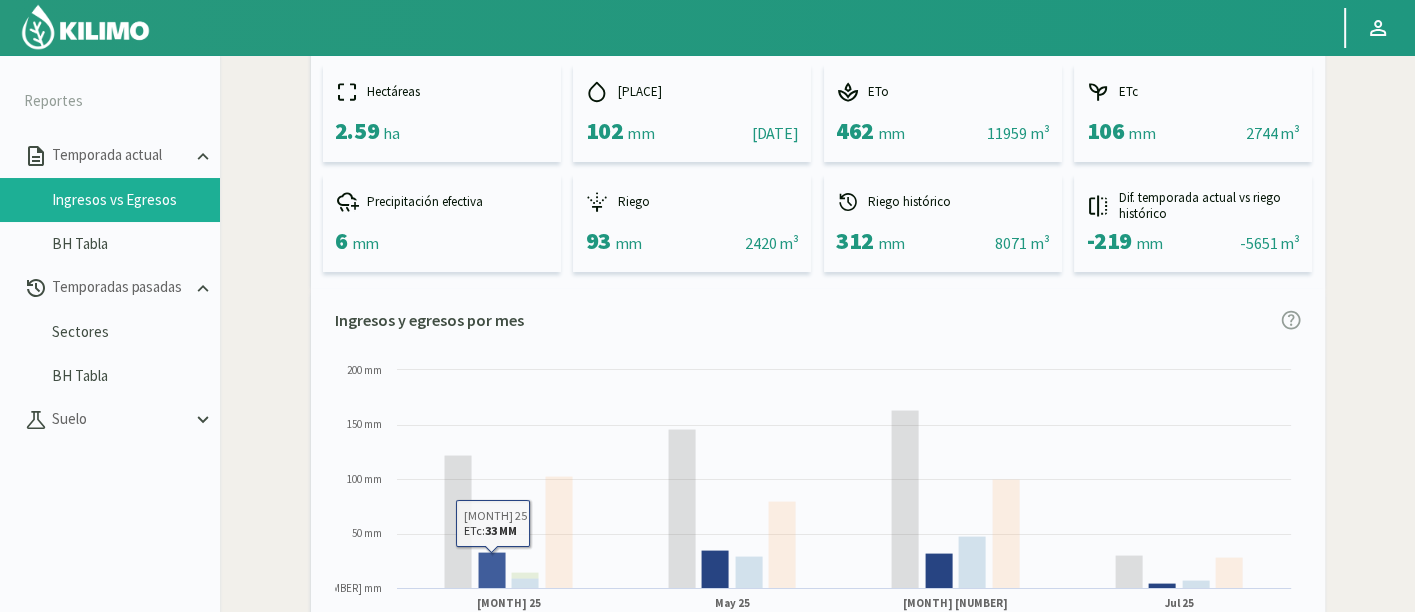 scroll, scrollTop: 333, scrollLeft: 0, axis: vertical 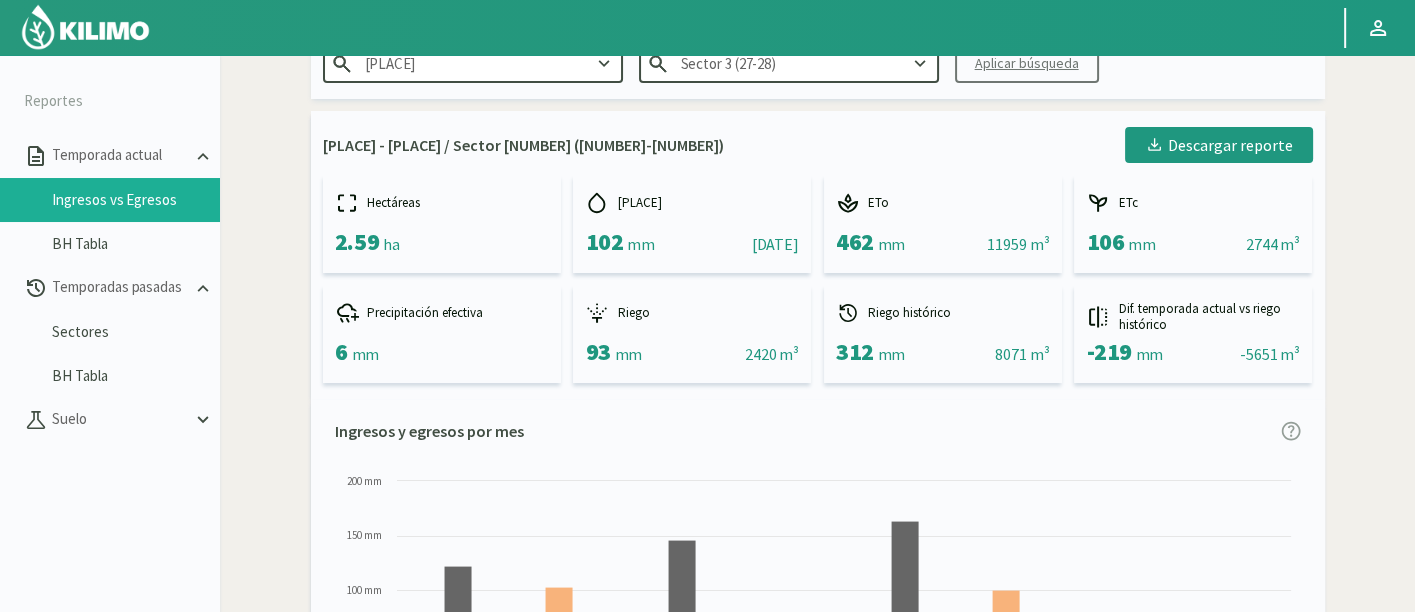 click on "Sector 3 (27-28)" at bounding box center [789, 63] 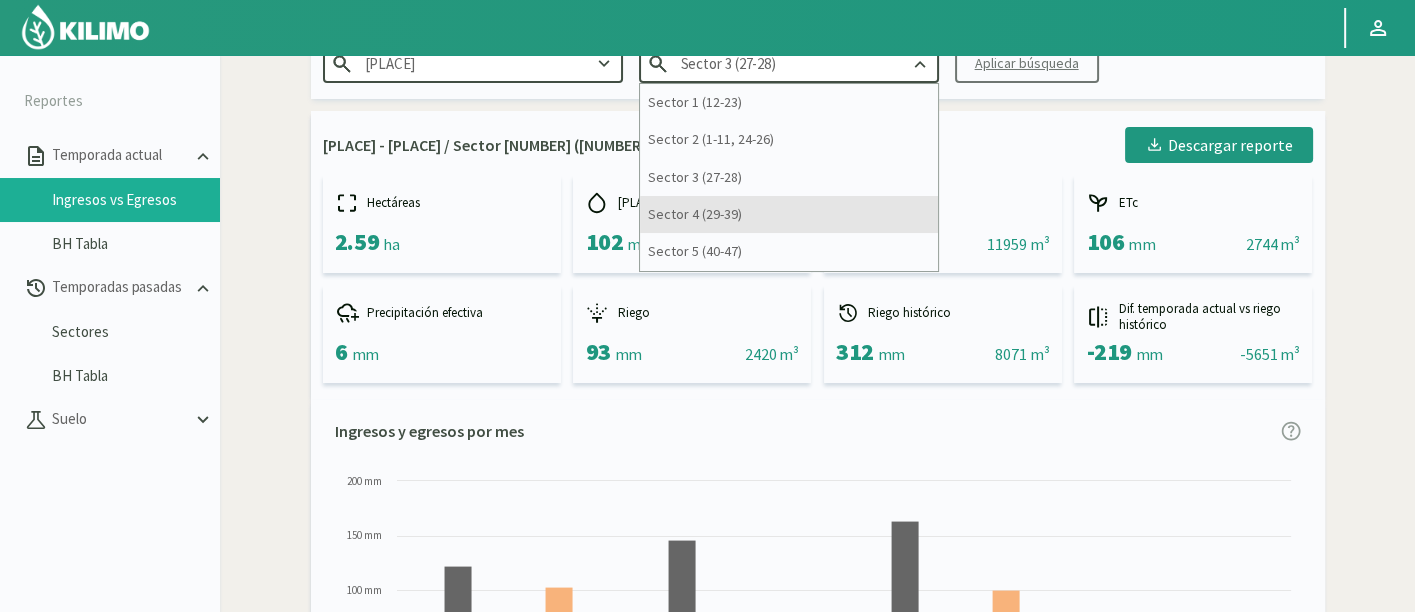 click on "Sector 4 (29-39)" at bounding box center [789, 214] 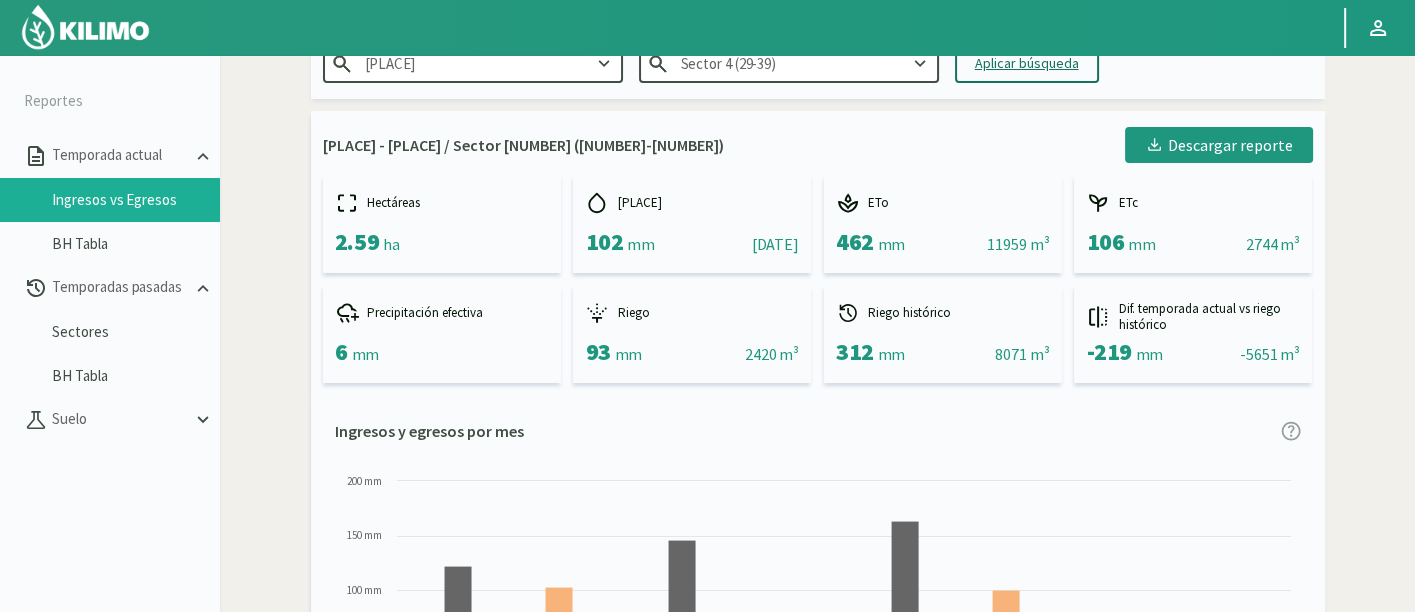 click on "Aplicar búsqueda" at bounding box center [1027, 63] 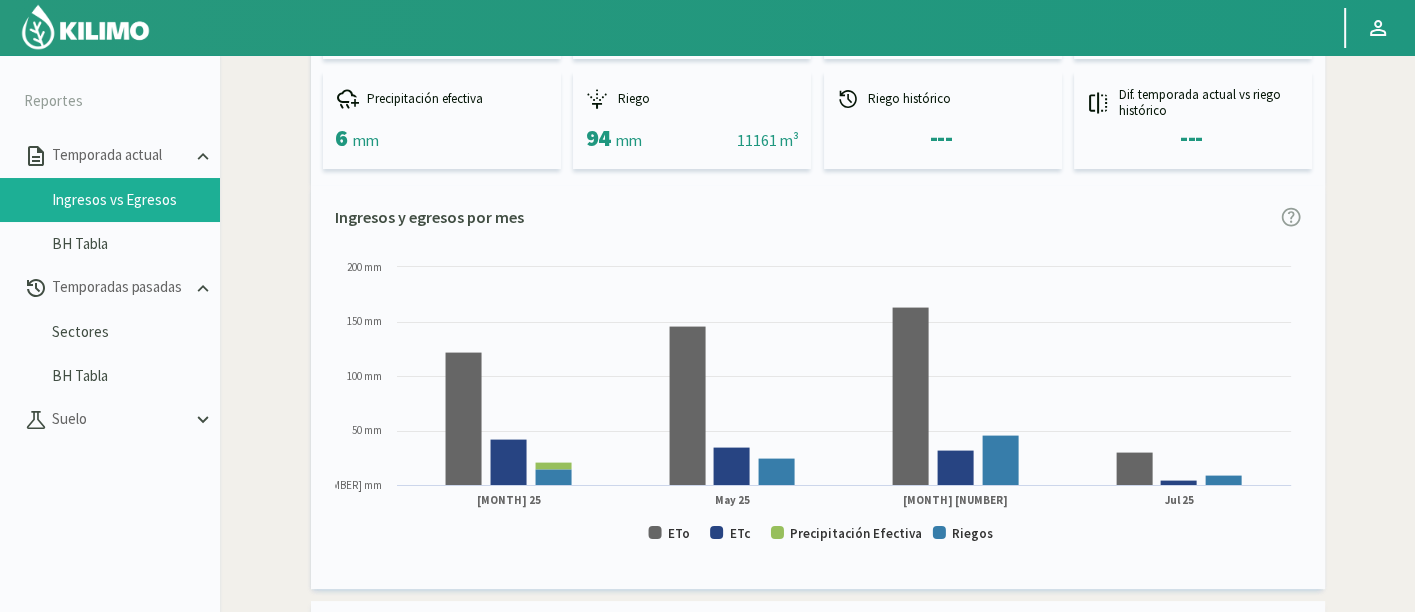 scroll, scrollTop: 333, scrollLeft: 0, axis: vertical 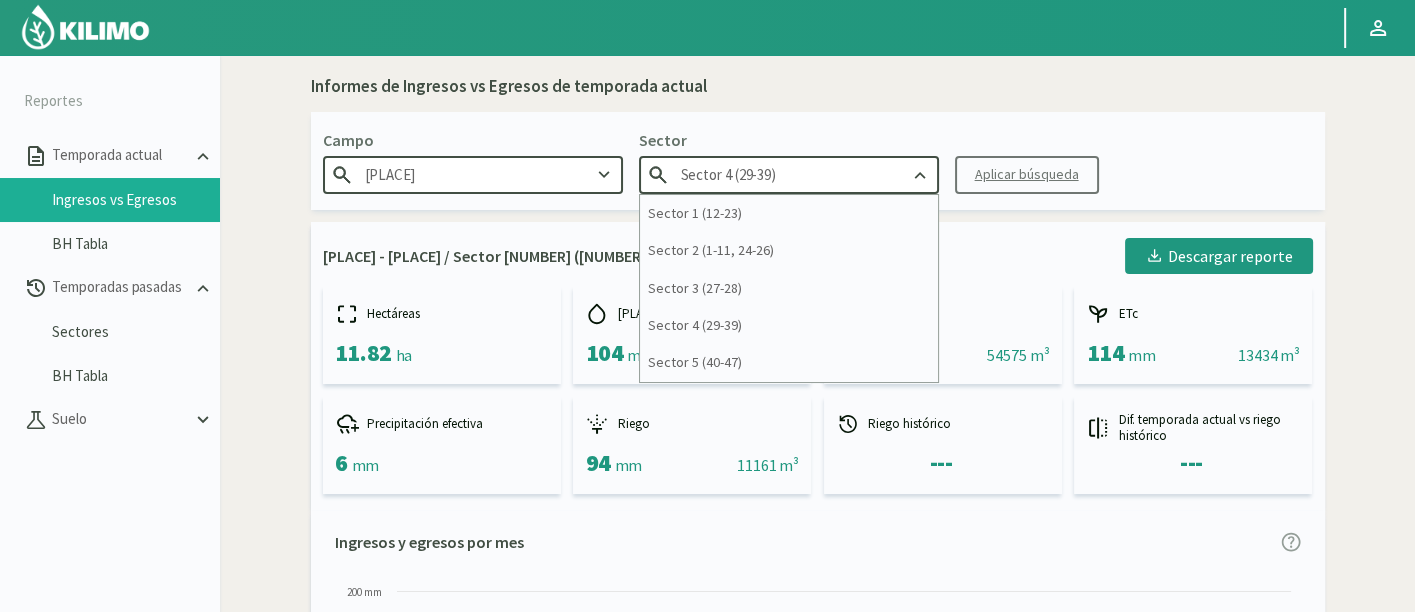drag, startPoint x: 745, startPoint y: 171, endPoint x: 774, endPoint y: 184, distance: 31.780497 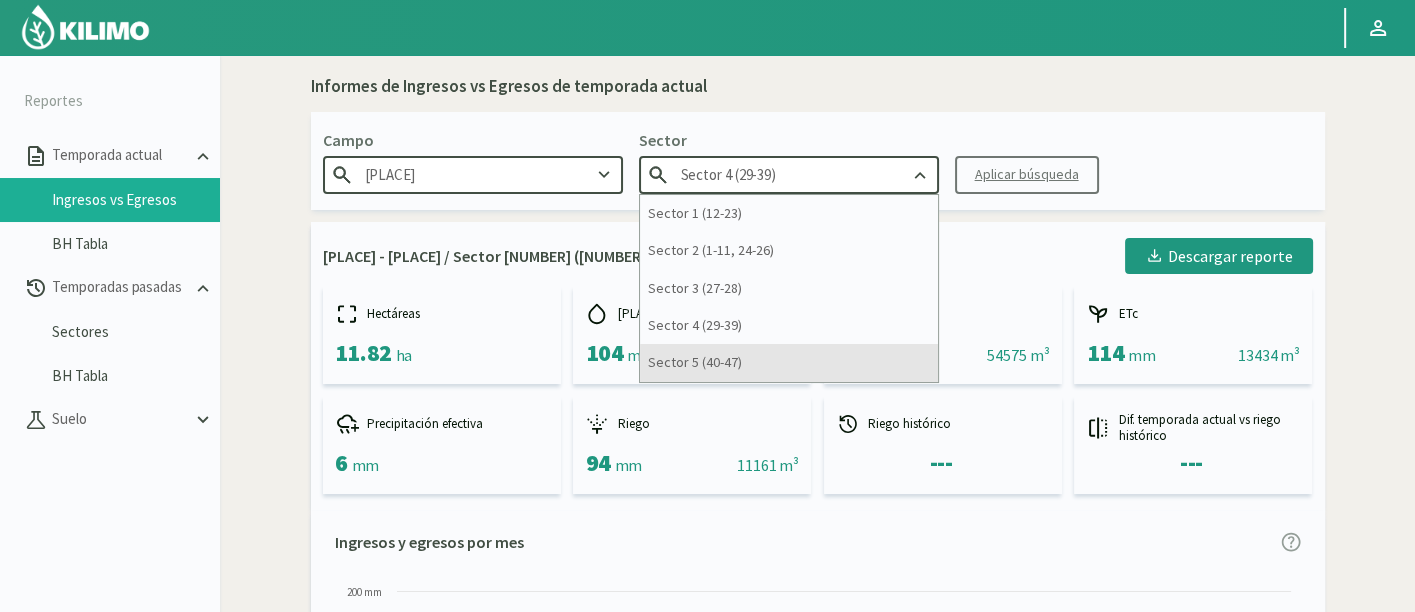 click on "Sector 5 (40-47)" at bounding box center [789, 362] 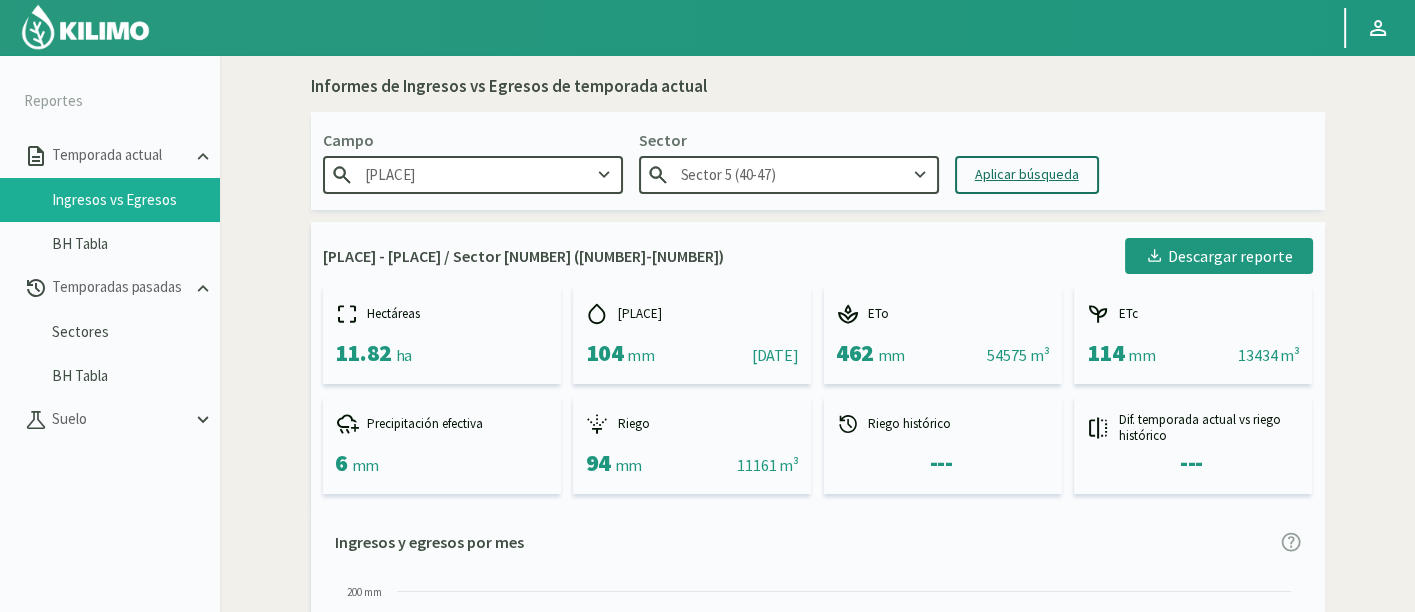 click on "Aplicar búsqueda" at bounding box center [1027, 175] 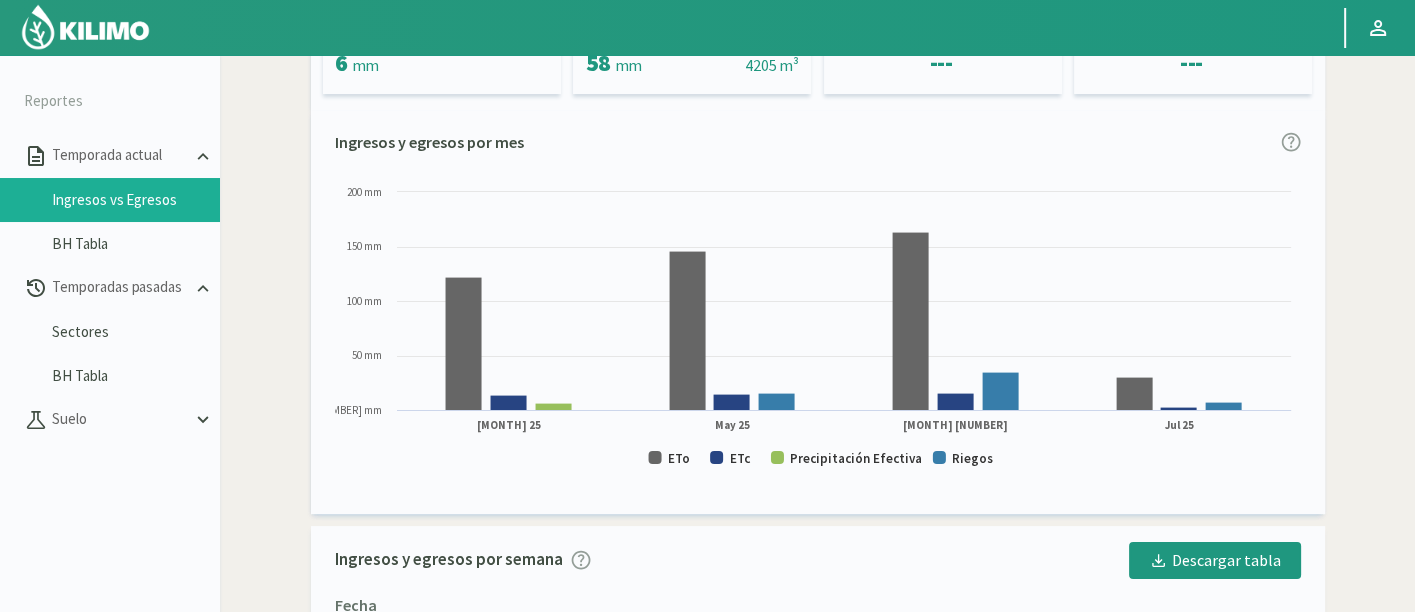 scroll, scrollTop: 333, scrollLeft: 0, axis: vertical 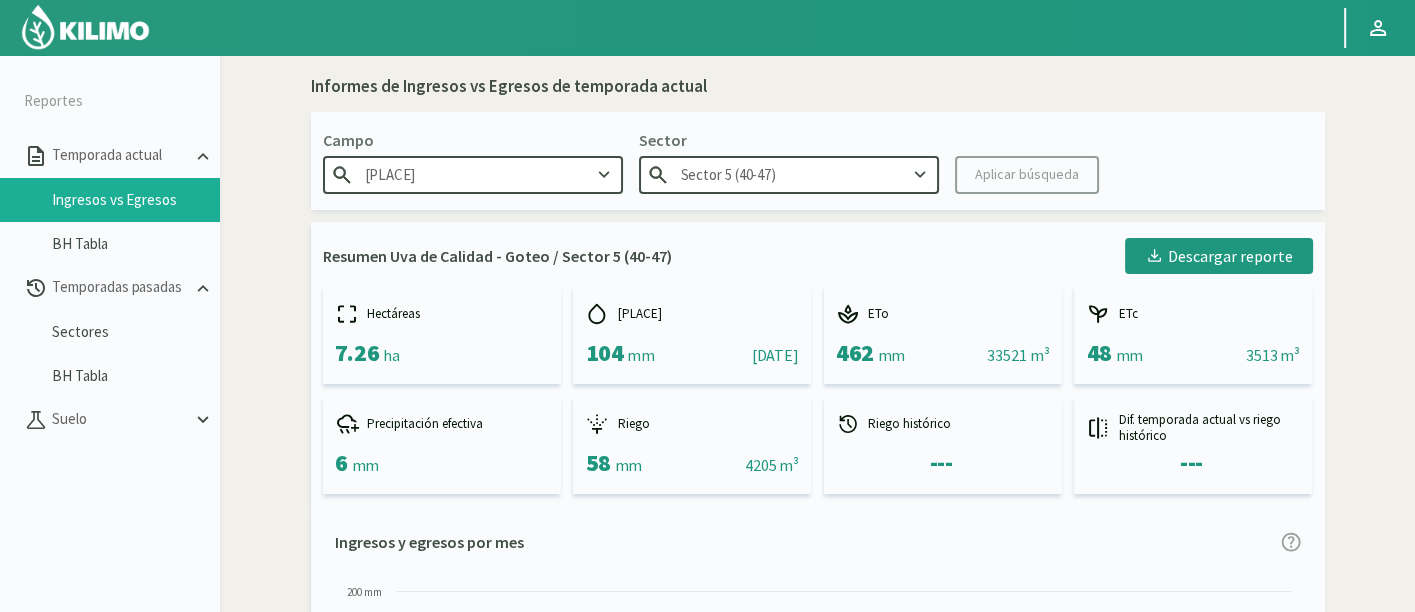 click on "Sector" at bounding box center [473, 140] 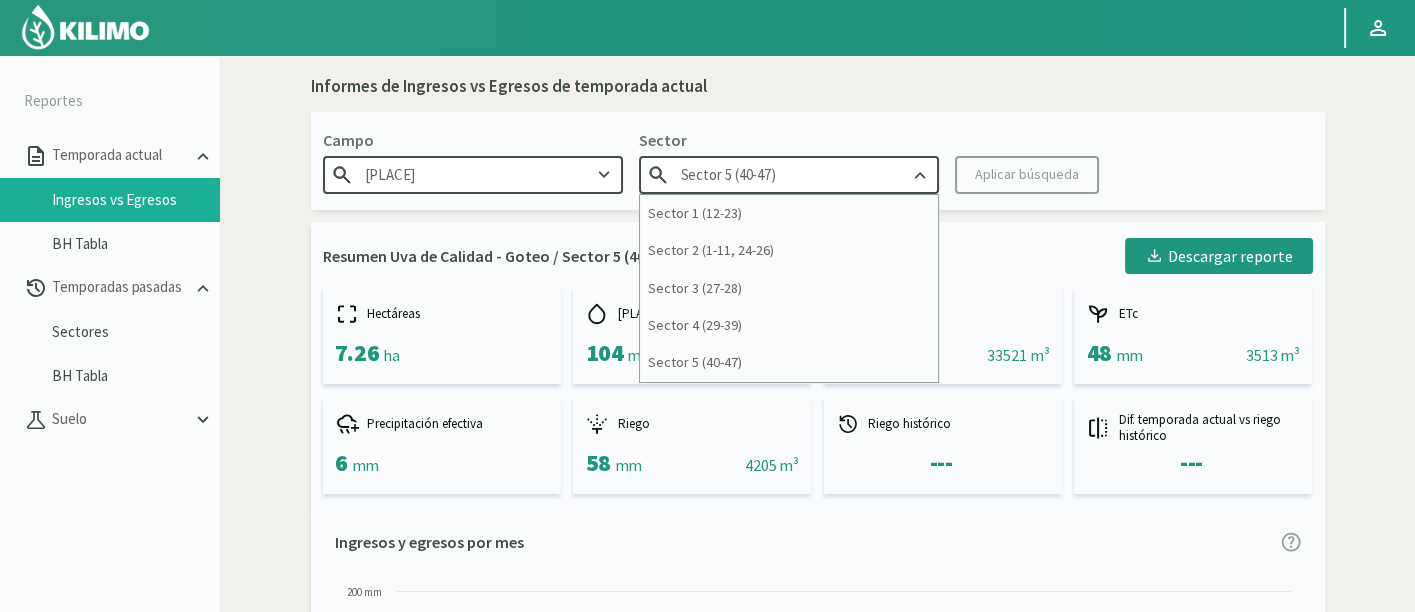 click on "Sector 5 (40-47)" at bounding box center [789, 174] 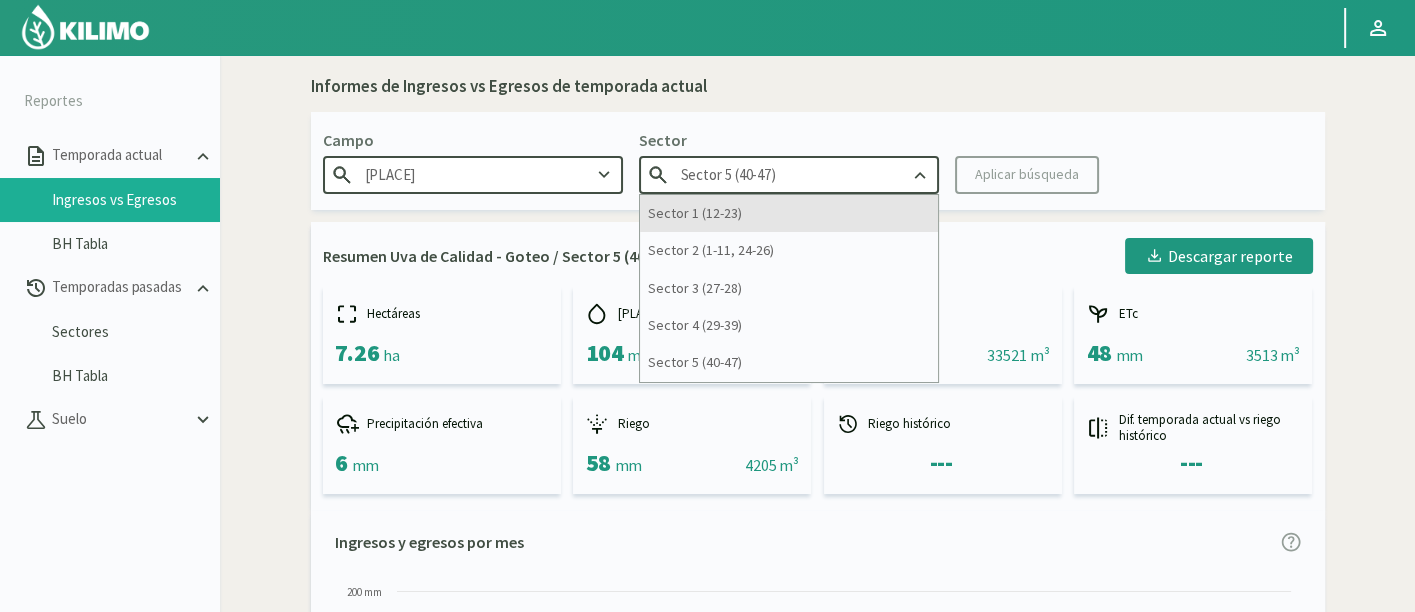 click on "Sector 1 (12-23)" at bounding box center [789, 213] 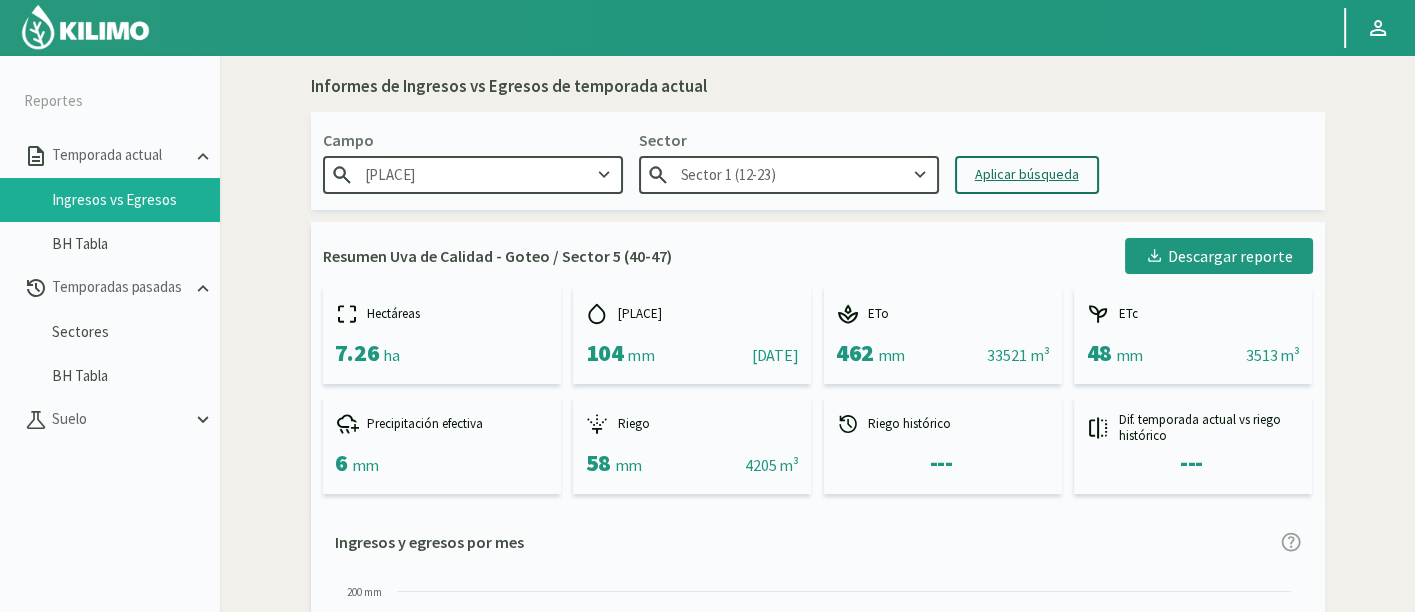 click on "Aplicar búsqueda" at bounding box center [1027, 175] 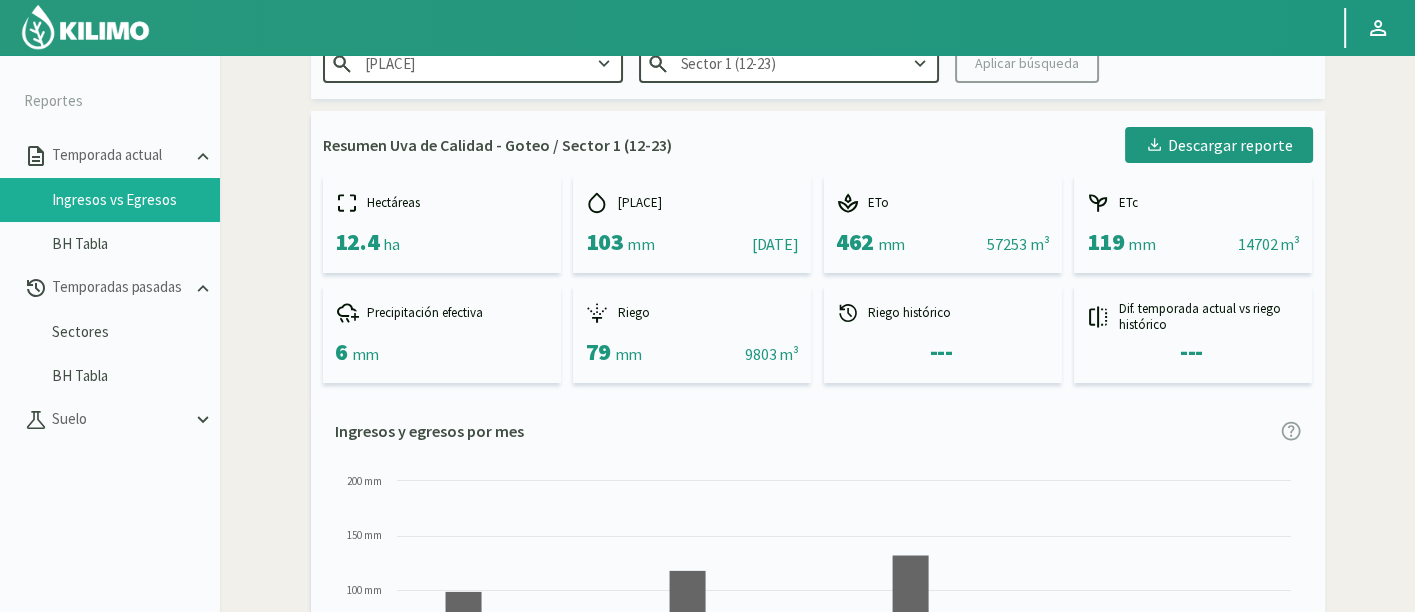 scroll, scrollTop: 444, scrollLeft: 0, axis: vertical 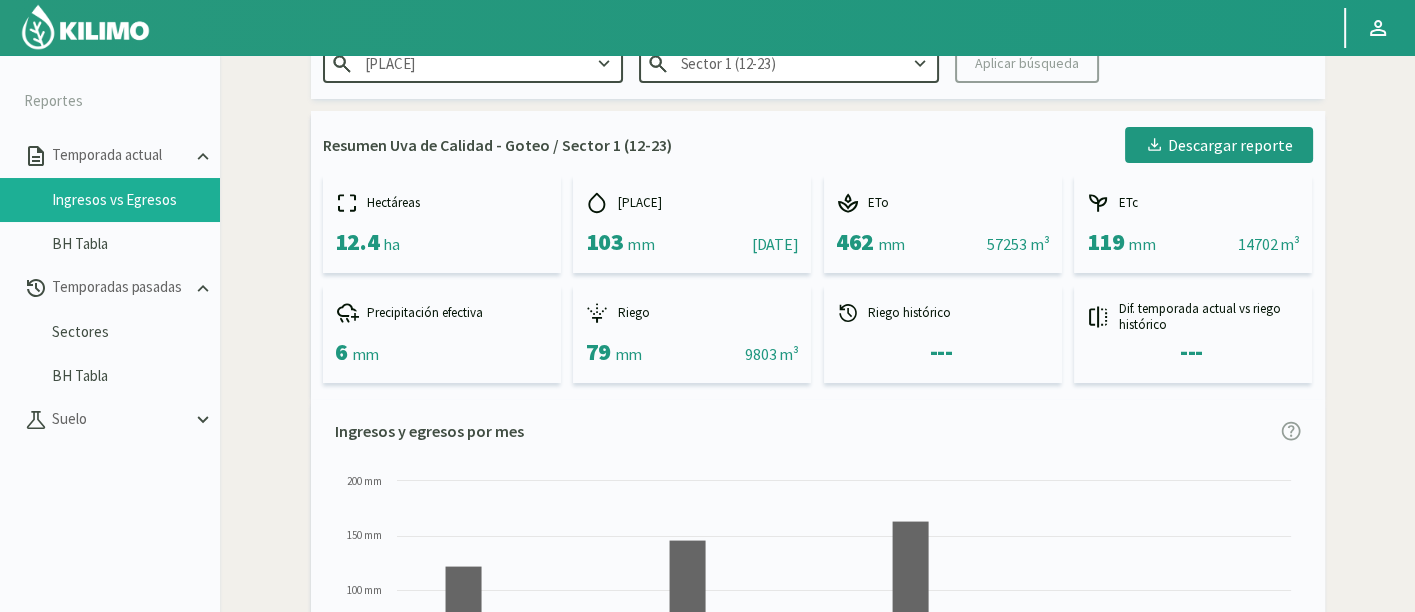 click on "Sector 1 (12-23)" at bounding box center (789, 63) 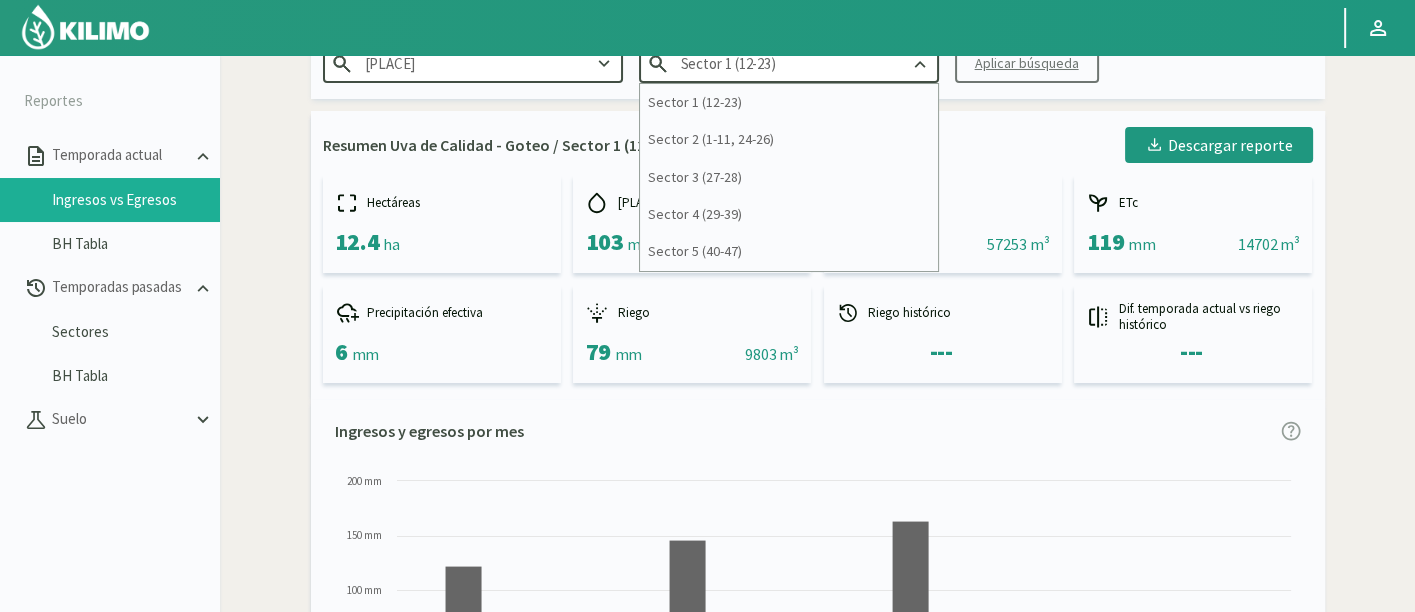 drag, startPoint x: 813, startPoint y: 139, endPoint x: 980, endPoint y: 75, distance: 178.8435 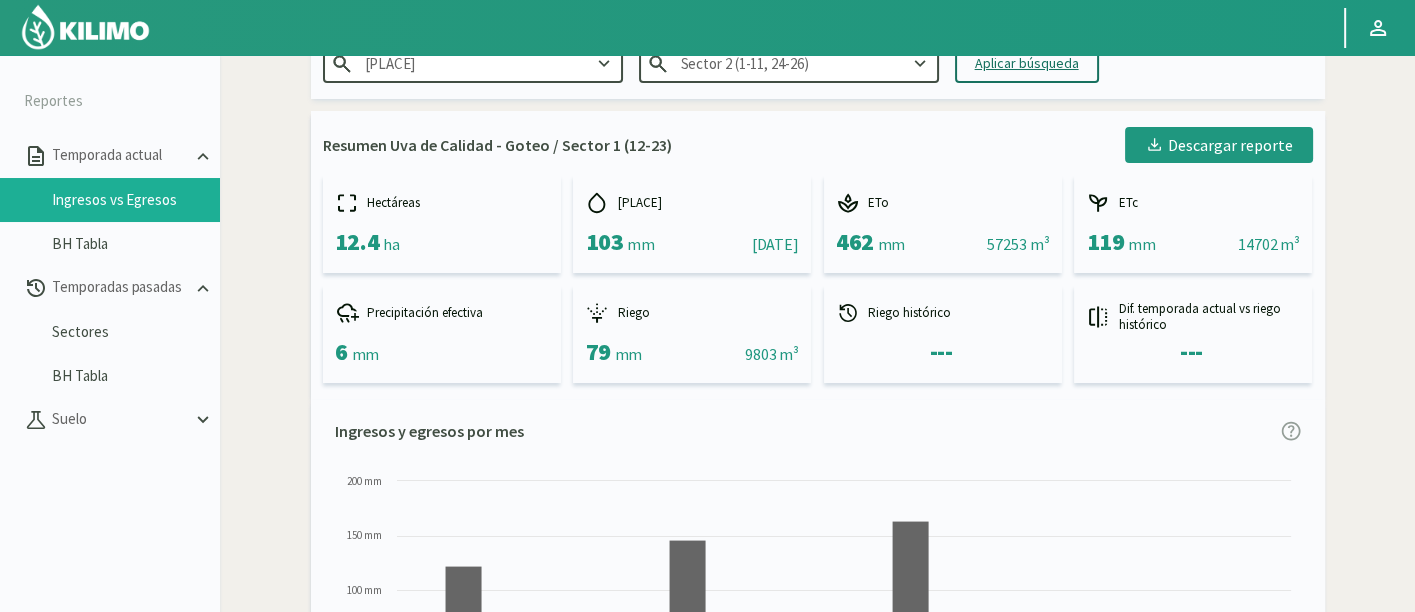 click on "Aplicar búsqueda" at bounding box center [1027, 63] 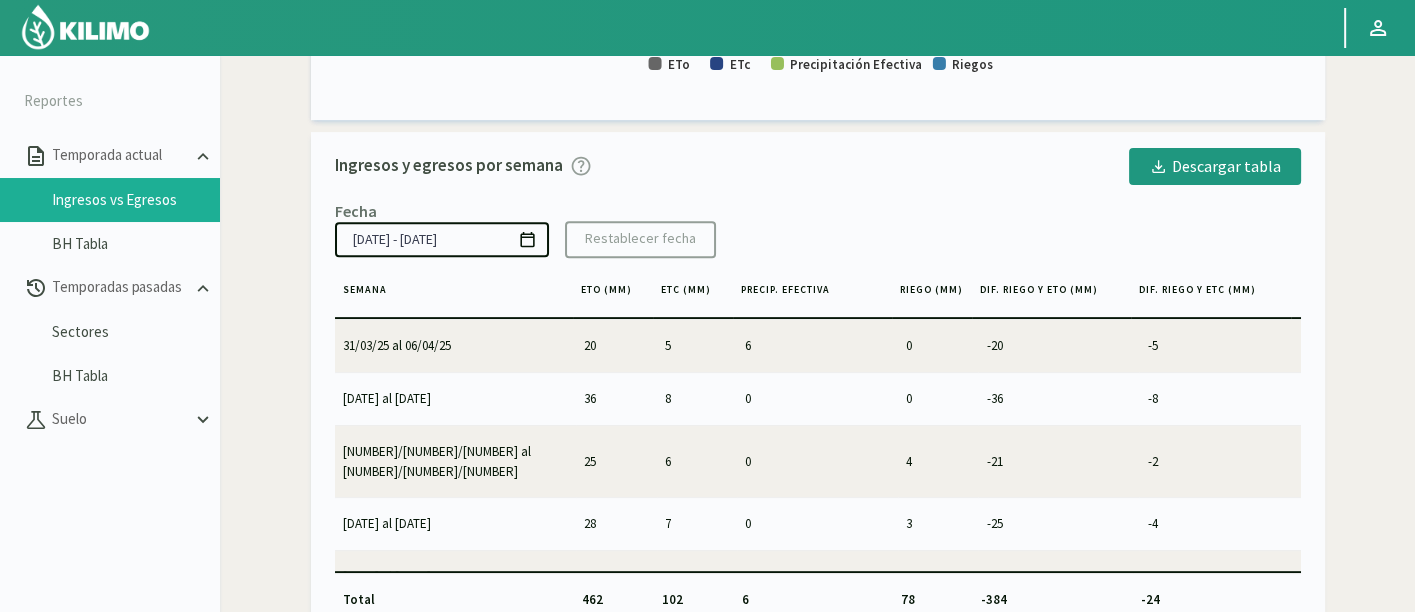 scroll, scrollTop: 572, scrollLeft: 0, axis: vertical 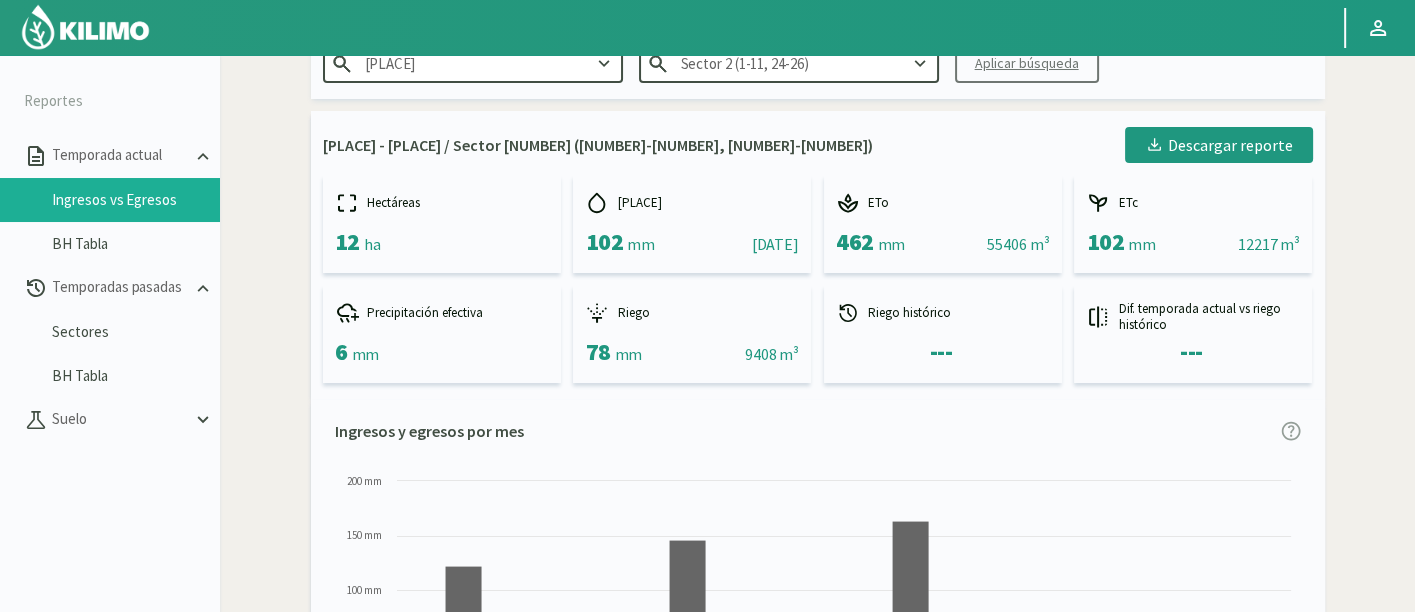 click on "Sector 2 (1-11, 24-26)" at bounding box center (789, 63) 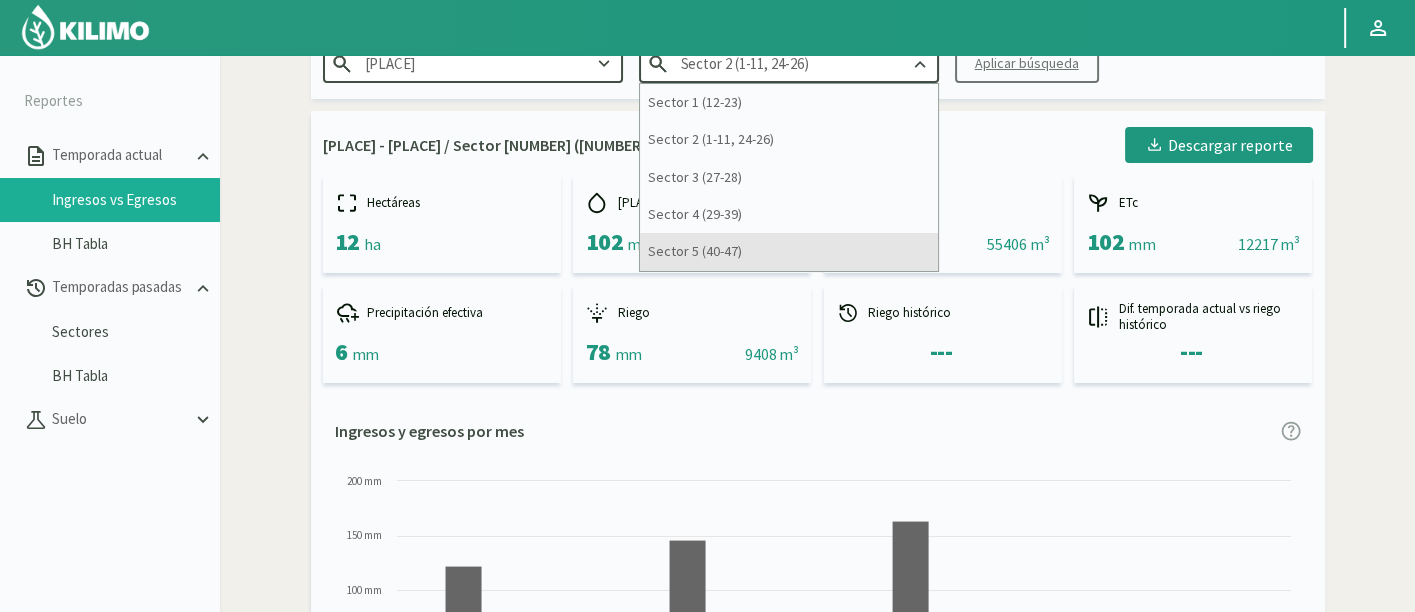 click on "Sector 5 (40-47)" at bounding box center (789, 251) 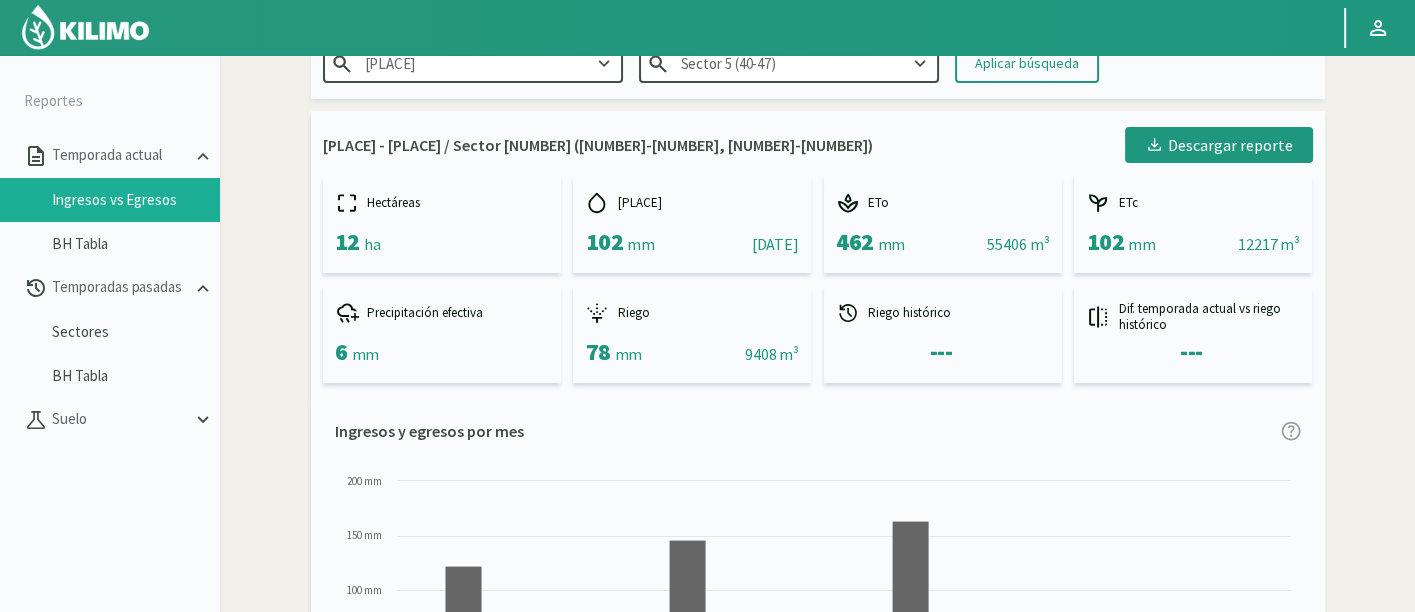 click on "Aplicar búsqueda" at bounding box center [1027, 63] 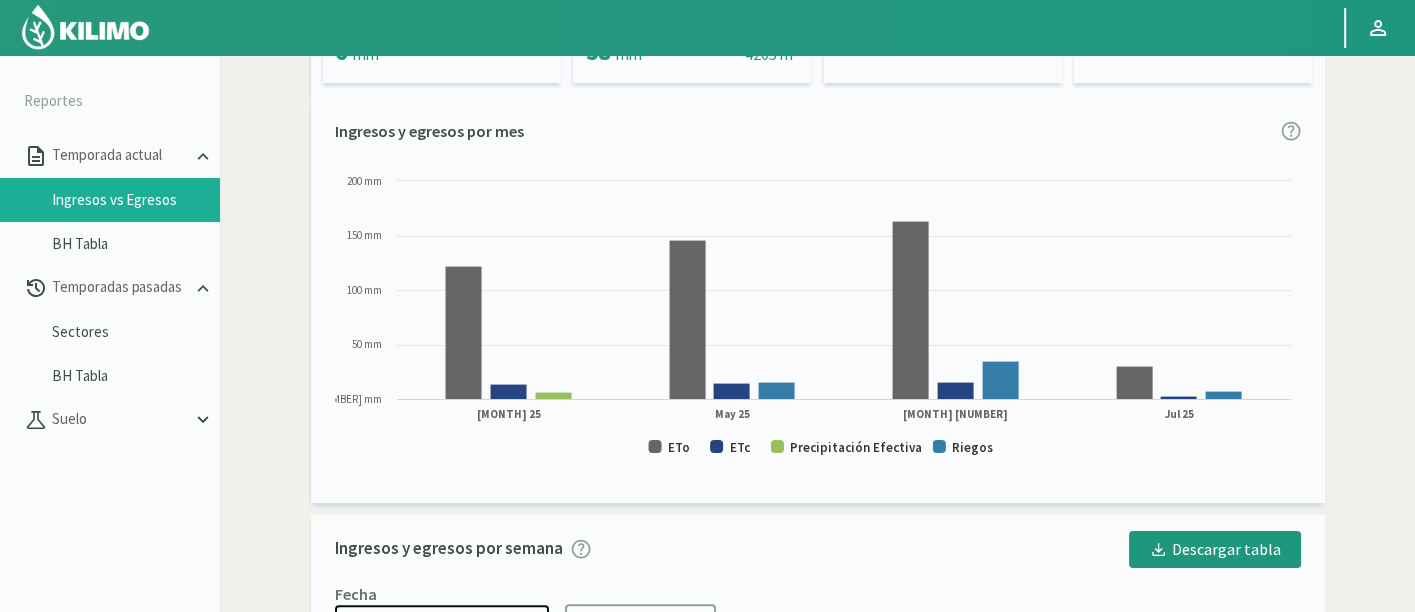scroll, scrollTop: 333, scrollLeft: 0, axis: vertical 